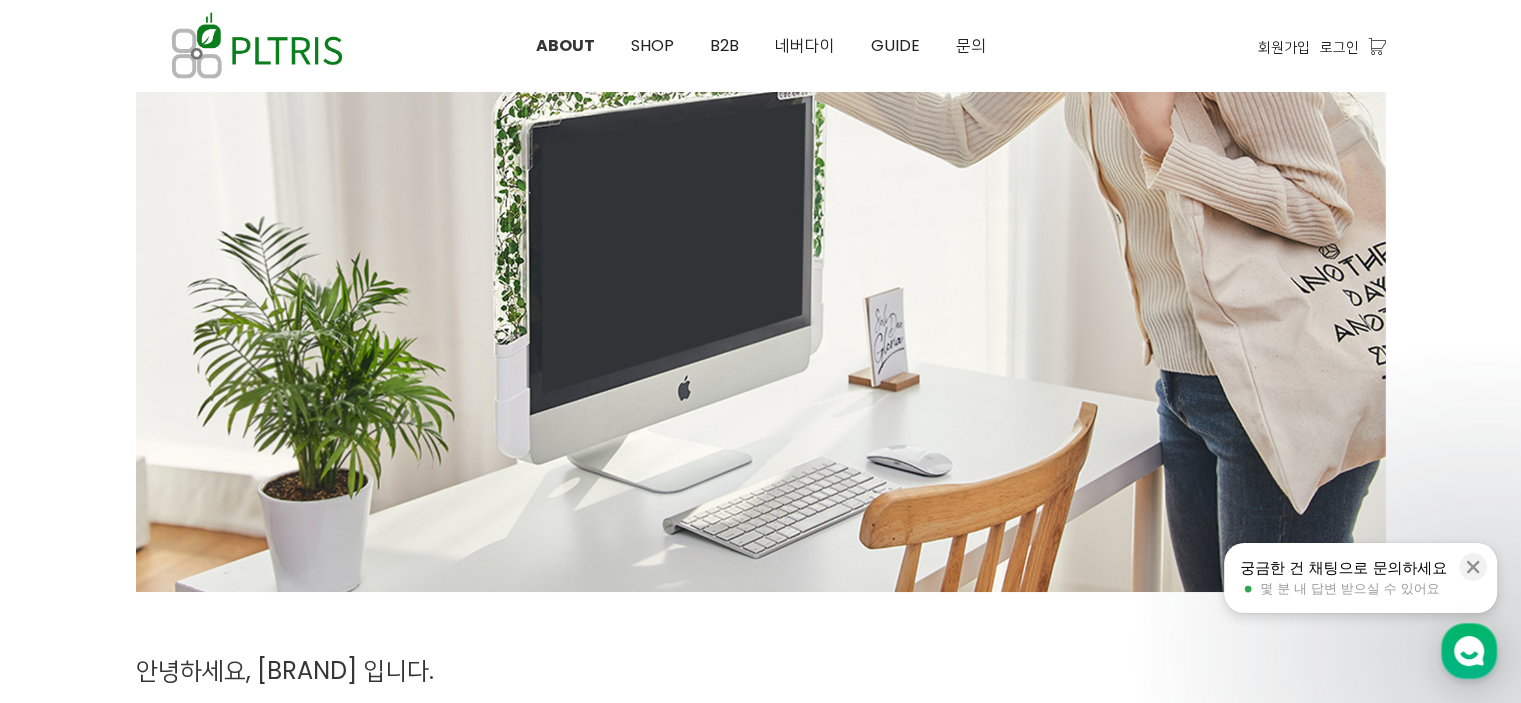 scroll, scrollTop: 0, scrollLeft: 0, axis: both 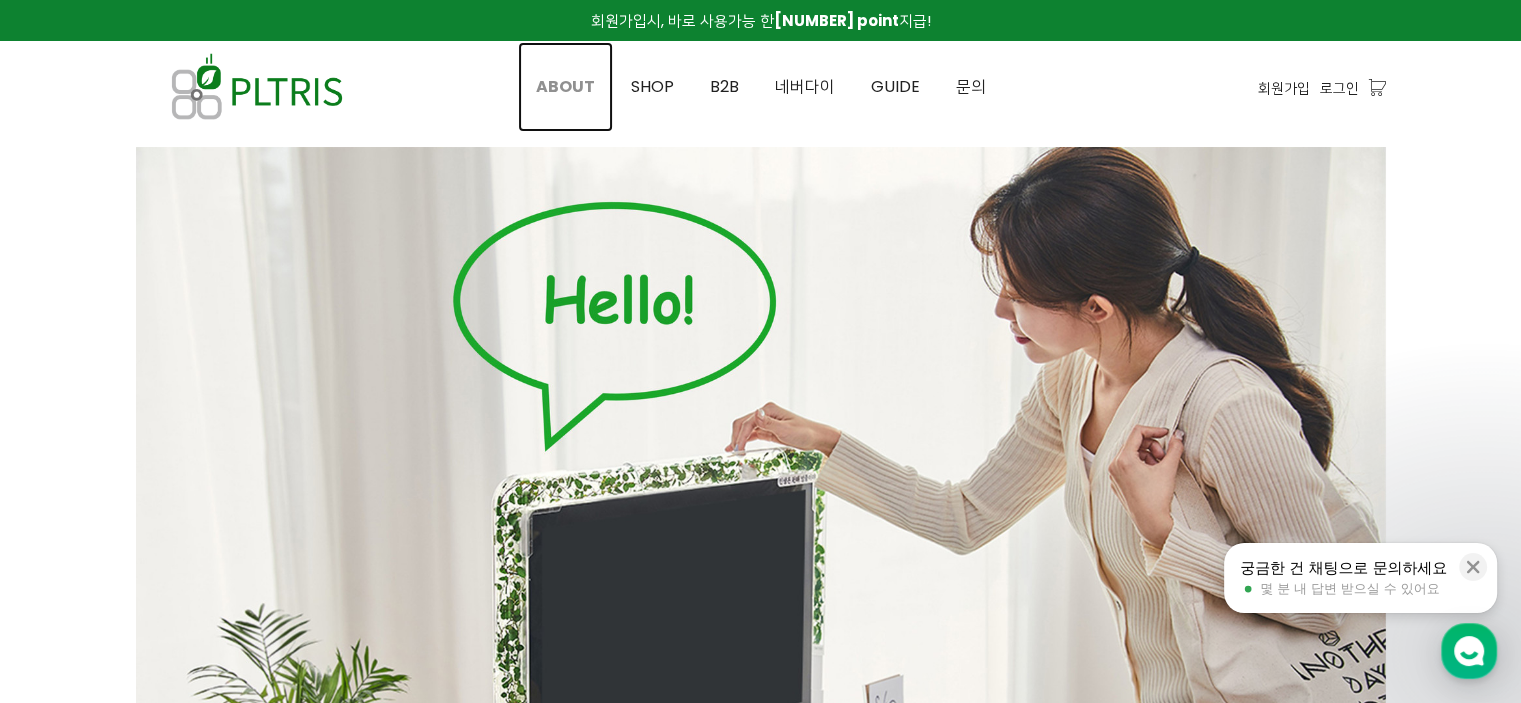 click on "ABOUT" at bounding box center (565, 86) 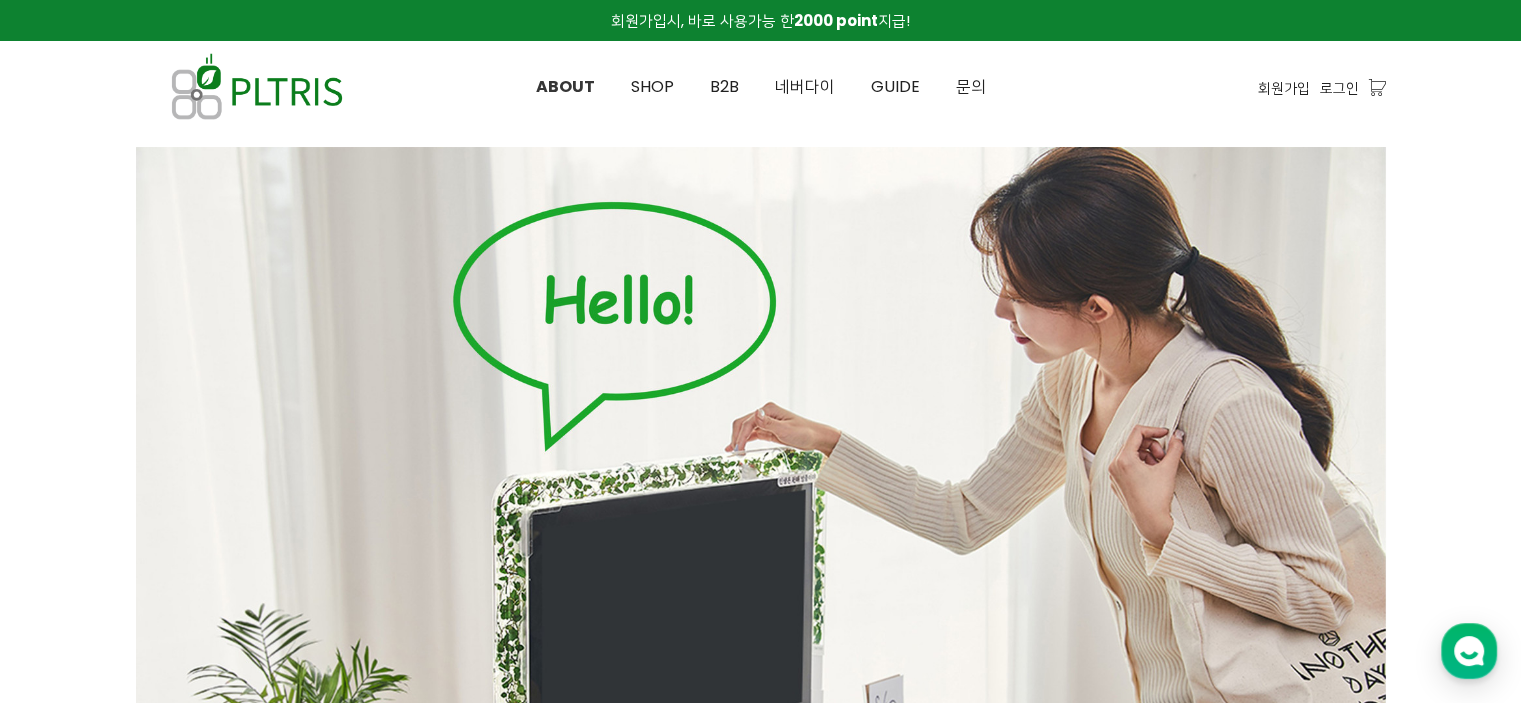 scroll, scrollTop: 0, scrollLeft: 0, axis: both 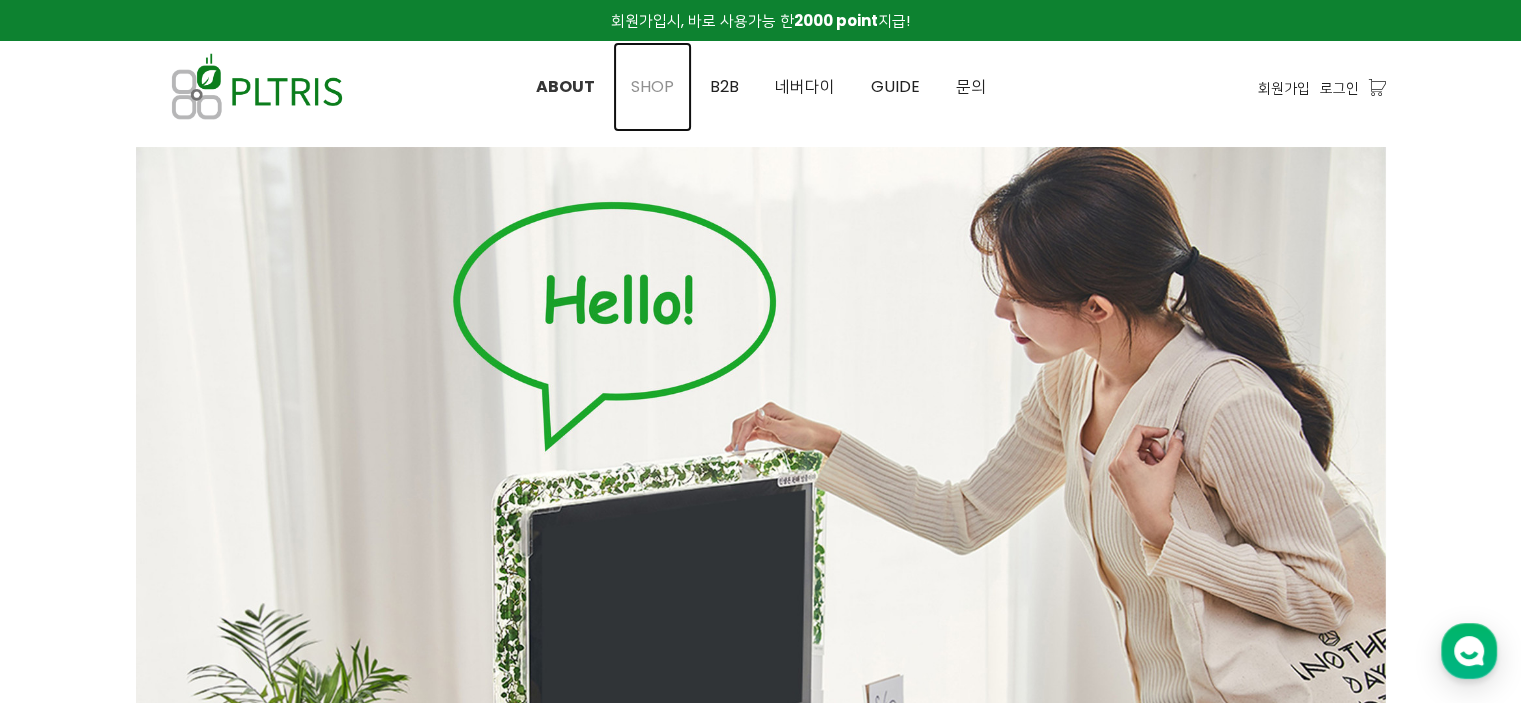 click on "SHOP" at bounding box center (652, 86) 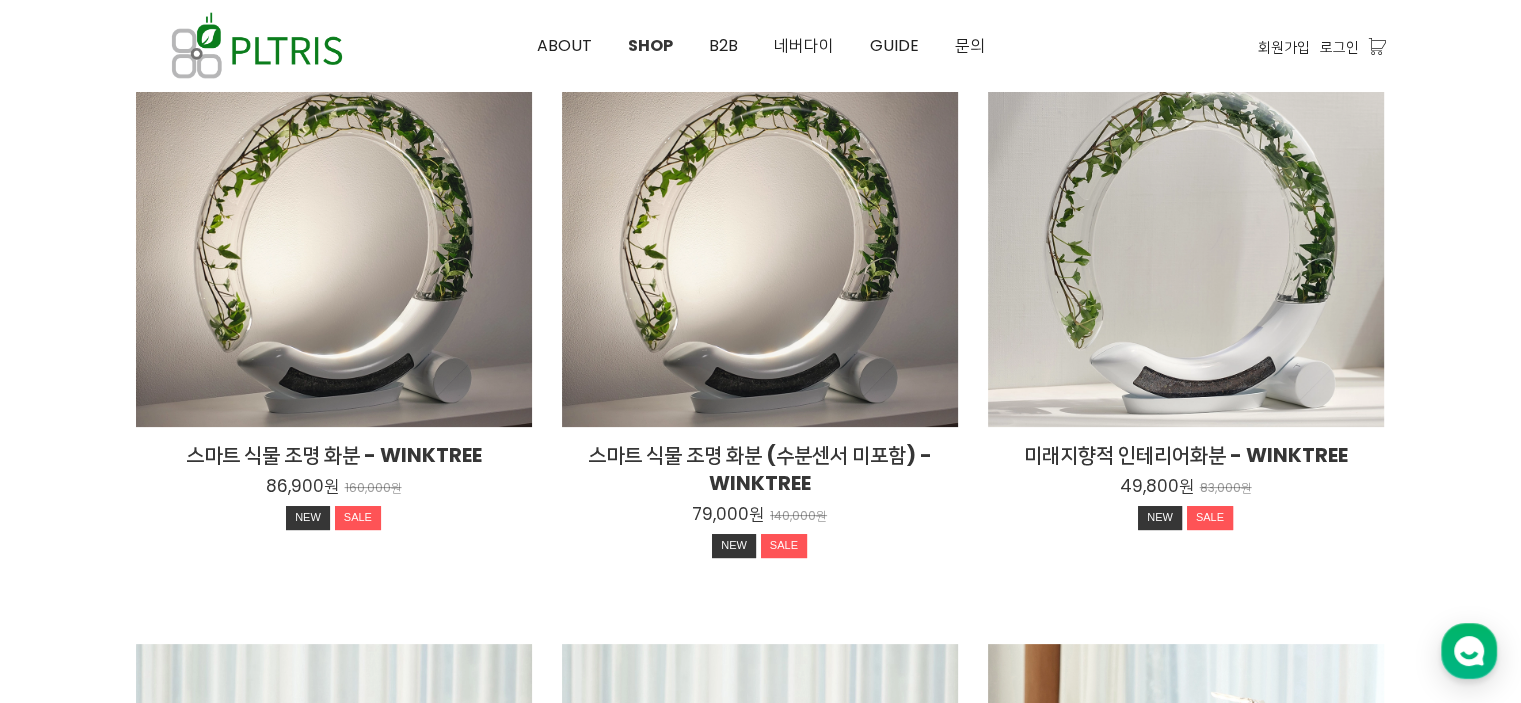 scroll, scrollTop: 300, scrollLeft: 0, axis: vertical 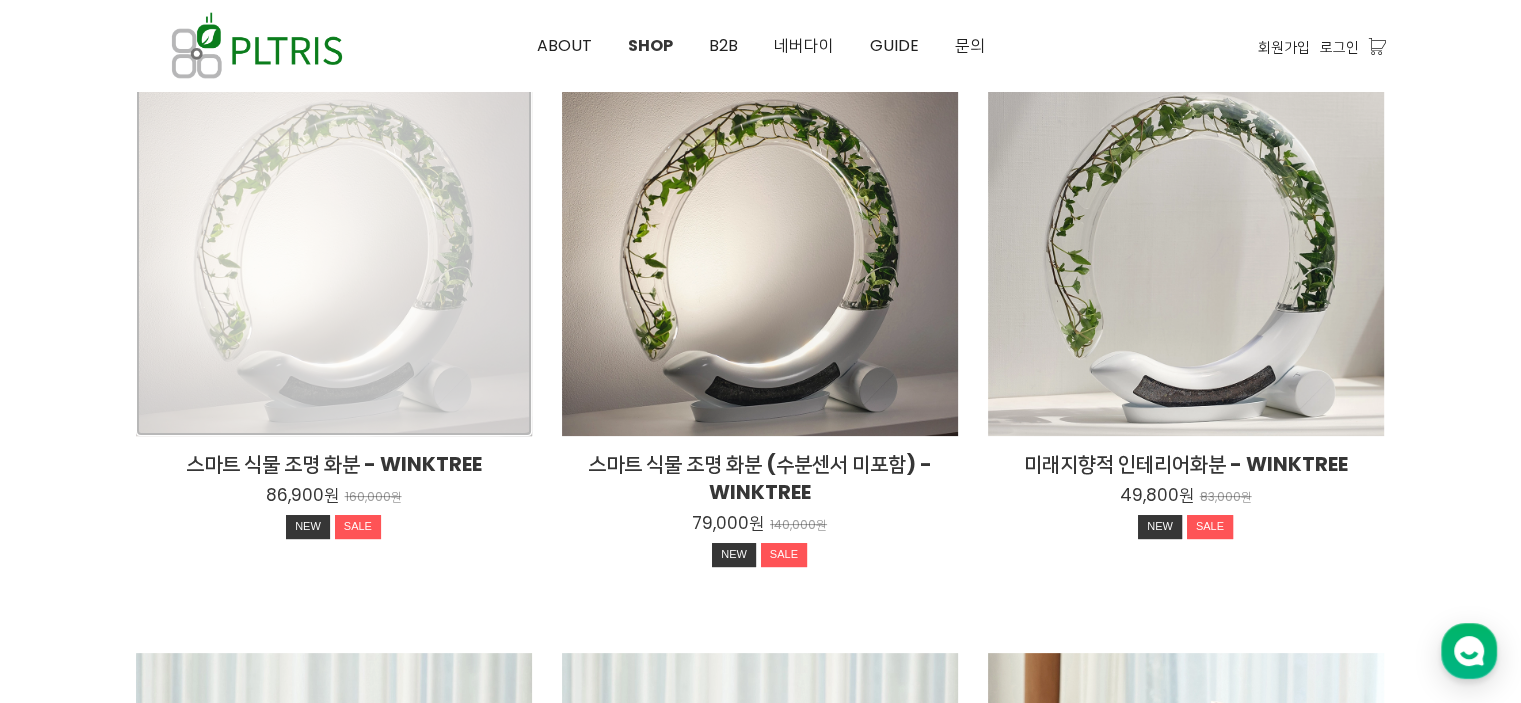 click on "스마트 식물 조명 화분 - WINKTREE
86,900원
160,000원
NEW SALE" at bounding box center (334, 238) 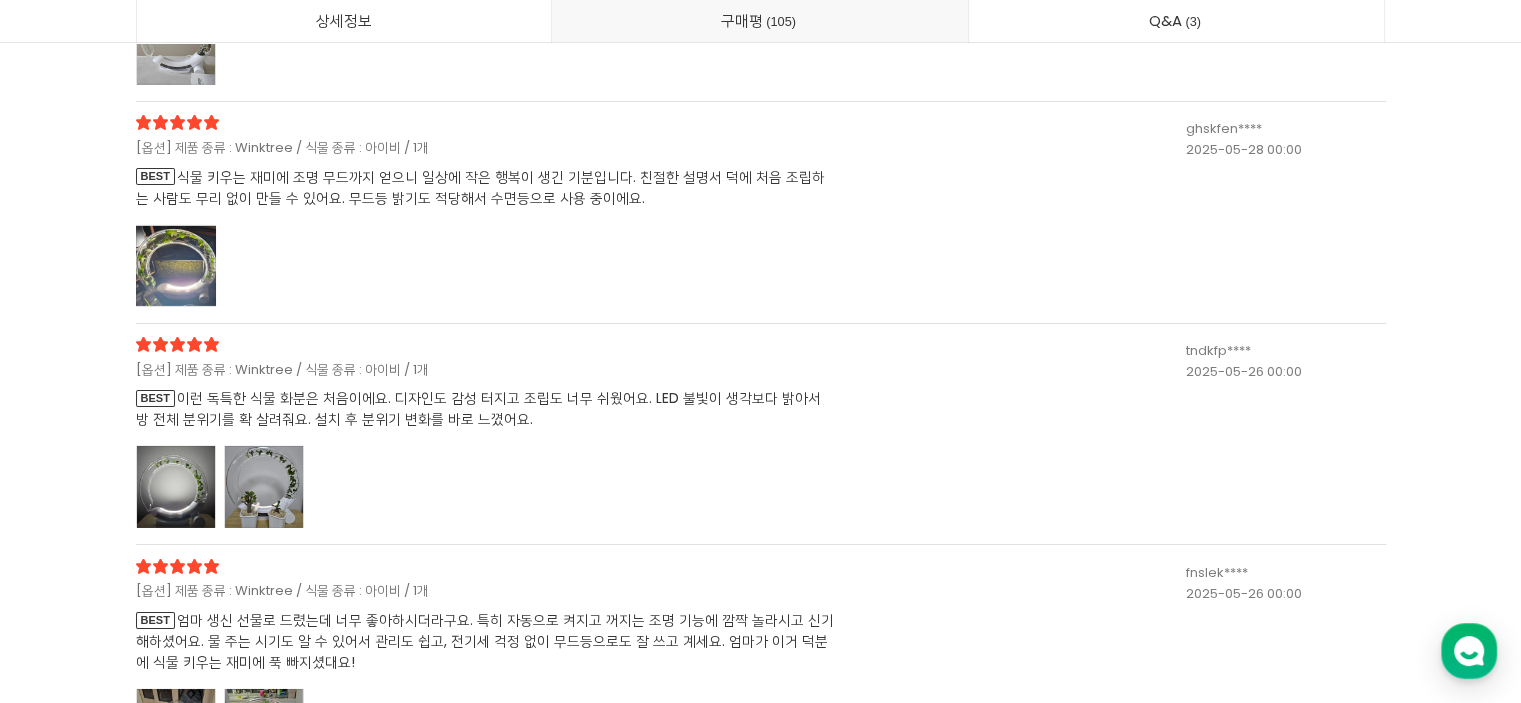 scroll, scrollTop: 52700, scrollLeft: 0, axis: vertical 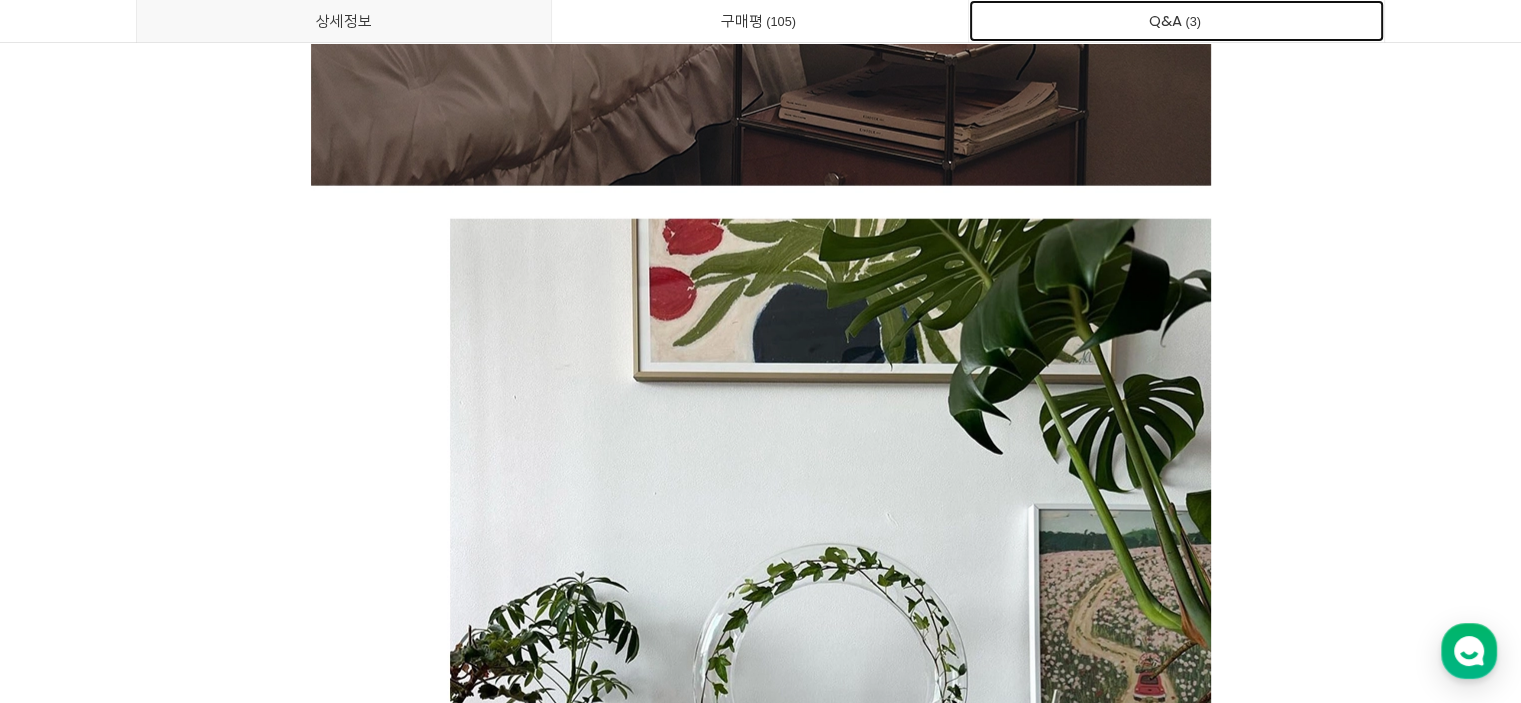 click on "Q&A 3" at bounding box center [1177, 21] 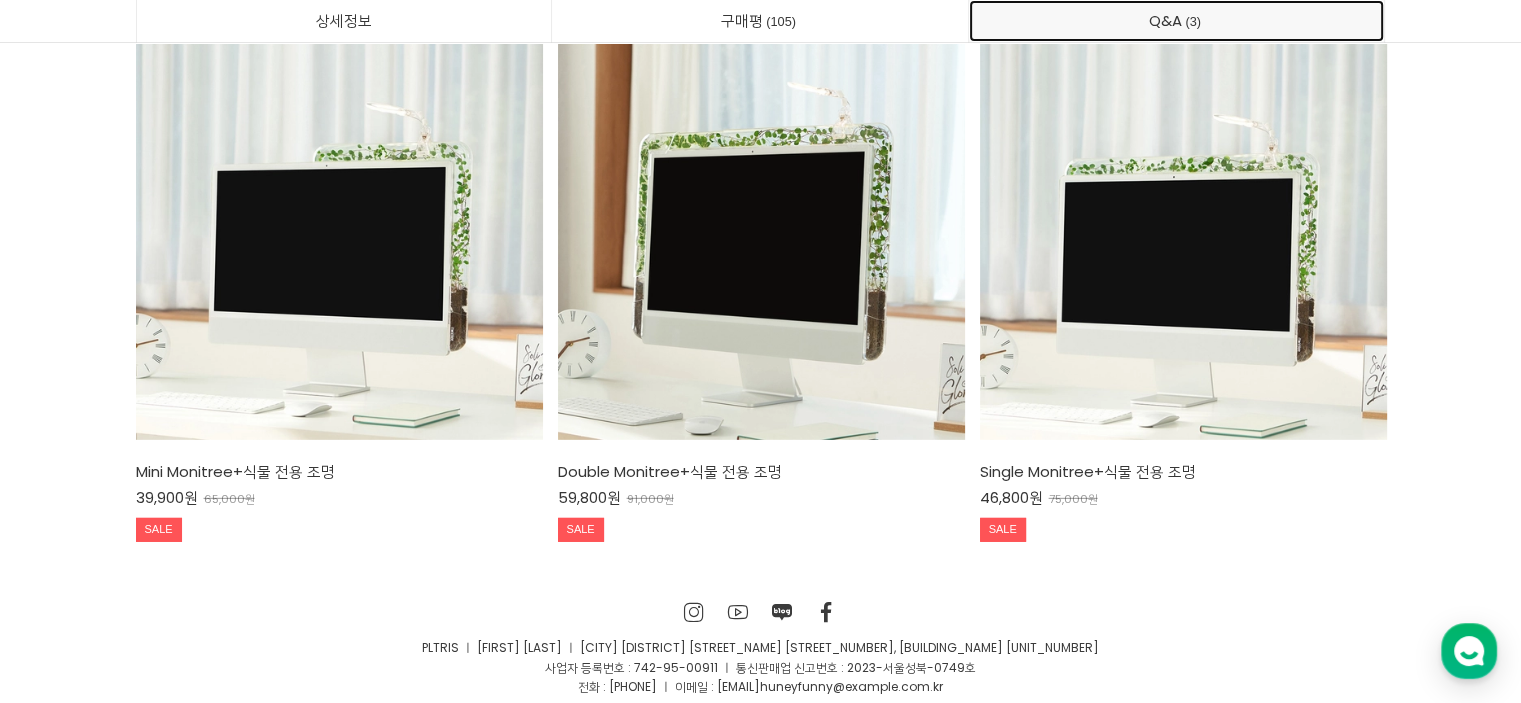 scroll, scrollTop: 51544, scrollLeft: 0, axis: vertical 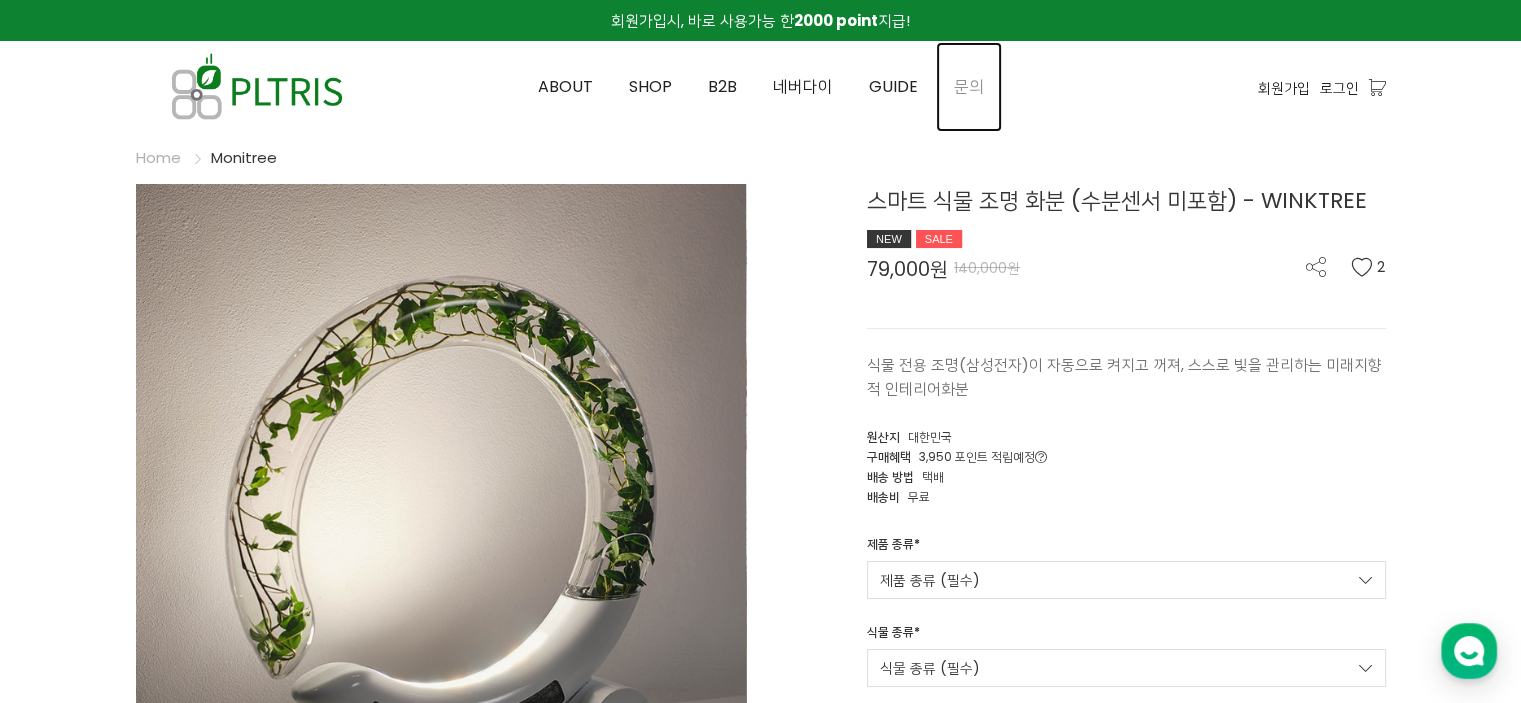 click on "문의" at bounding box center [969, 86] 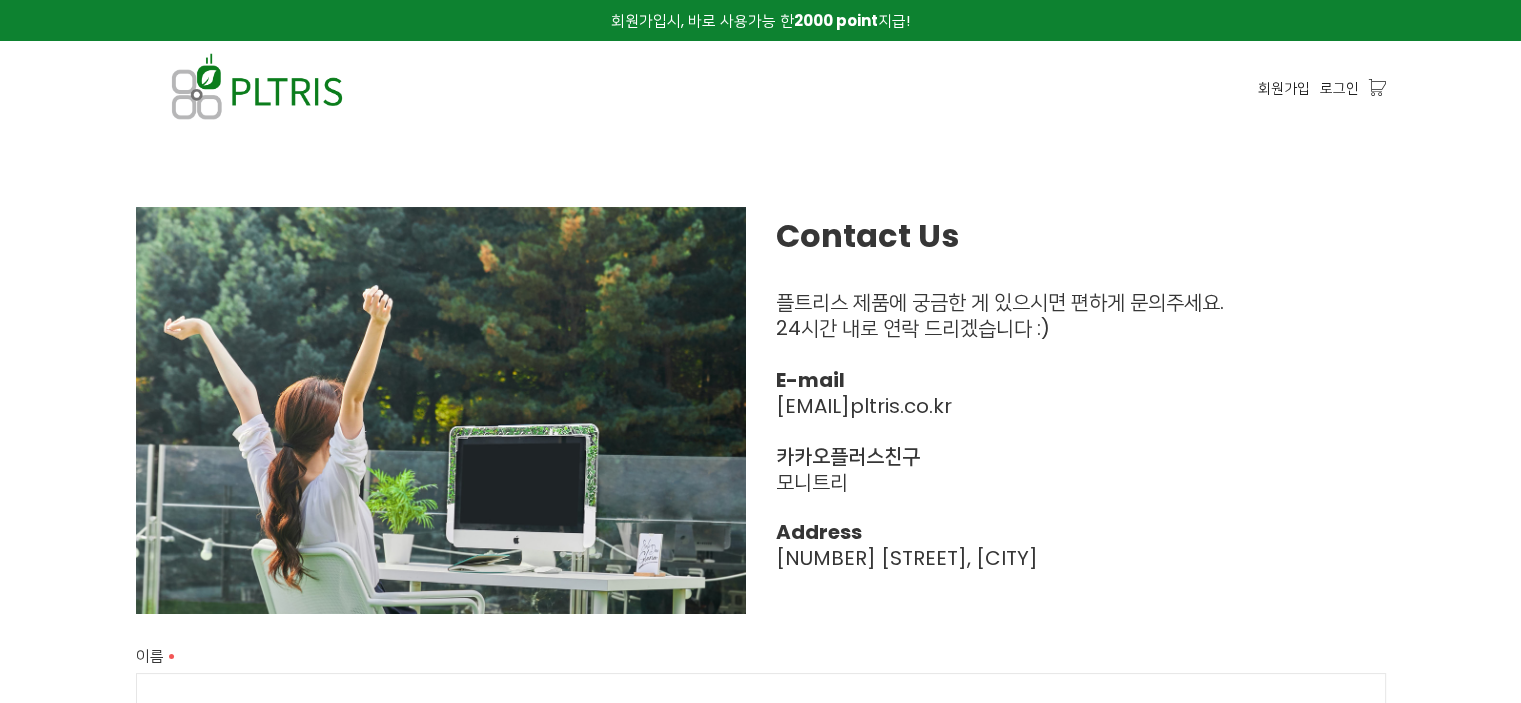 scroll, scrollTop: 0, scrollLeft: 0, axis: both 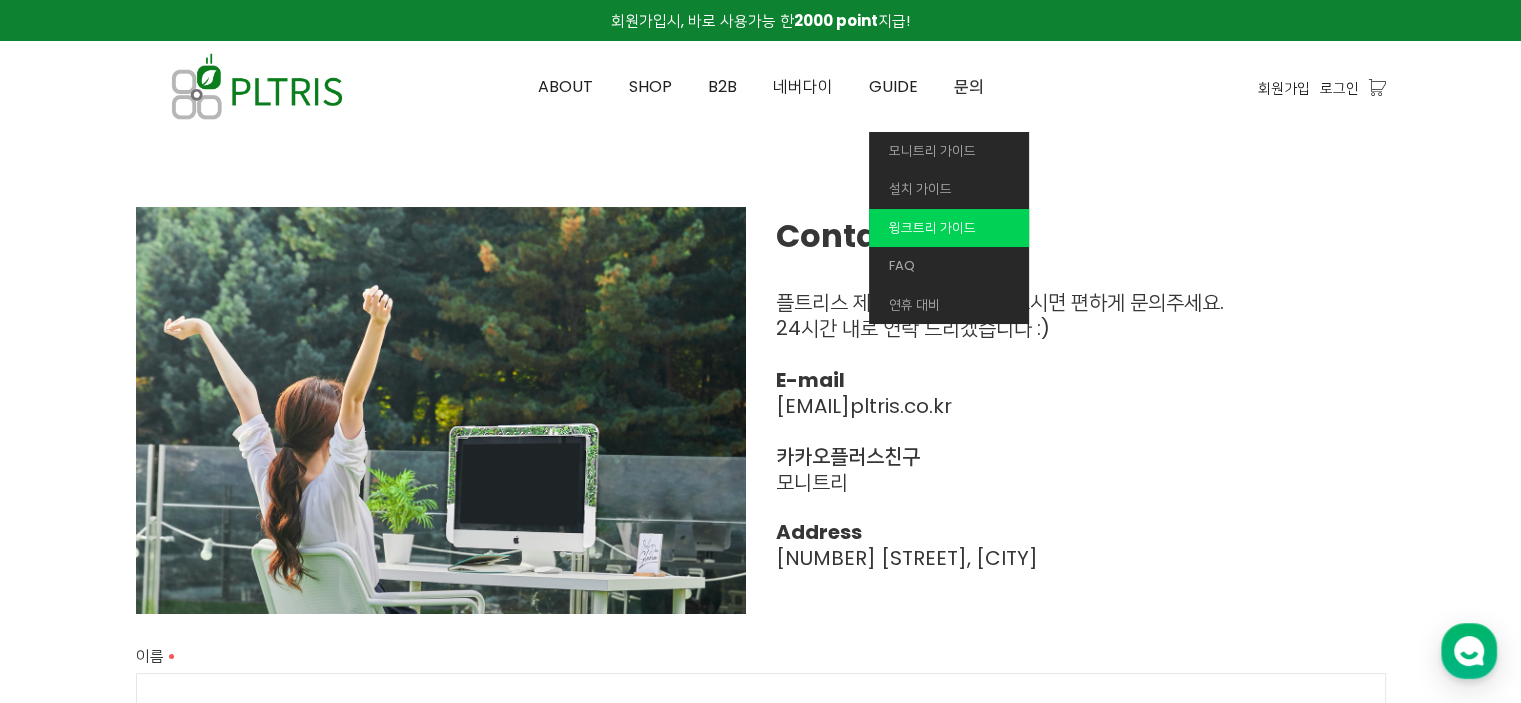 click on "윙크트리 가이드" at bounding box center (932, 227) 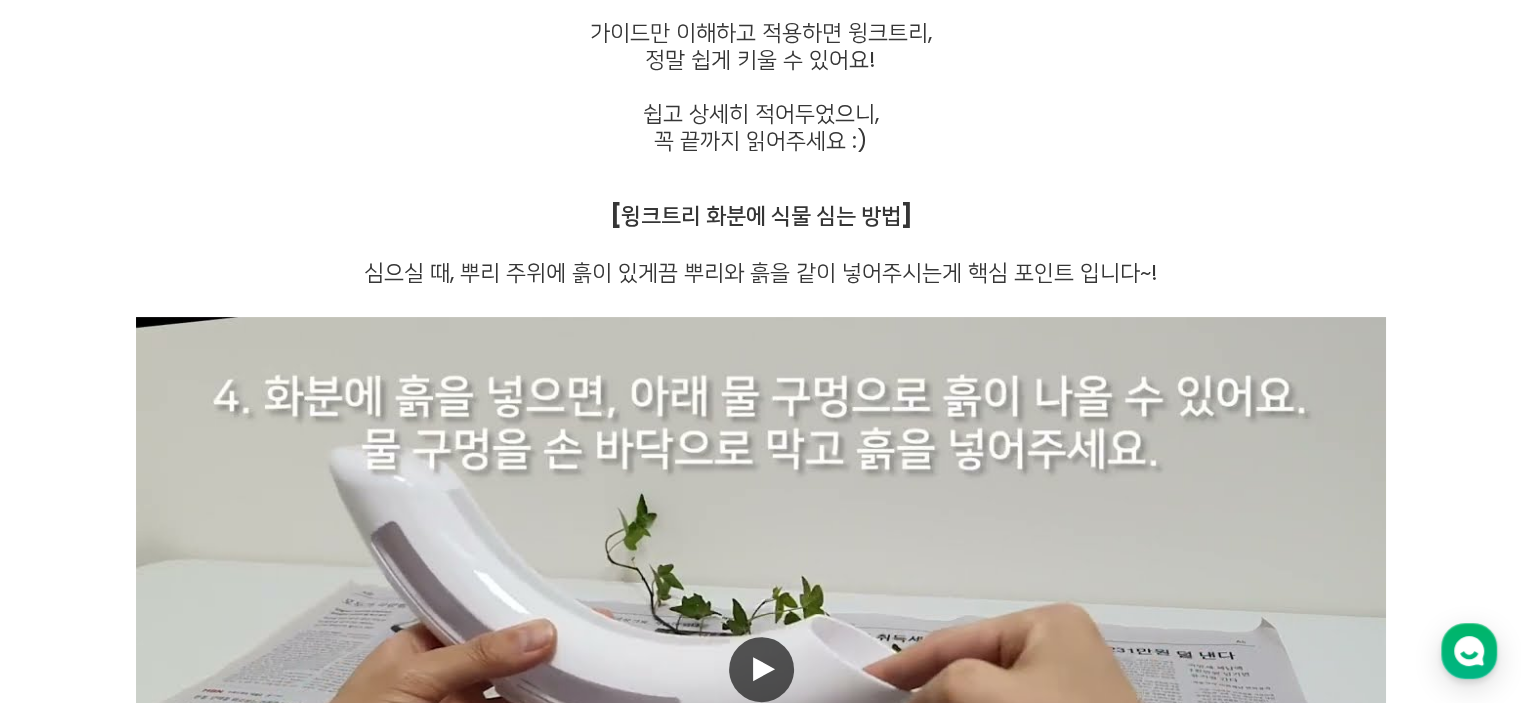 scroll, scrollTop: 0, scrollLeft: 0, axis: both 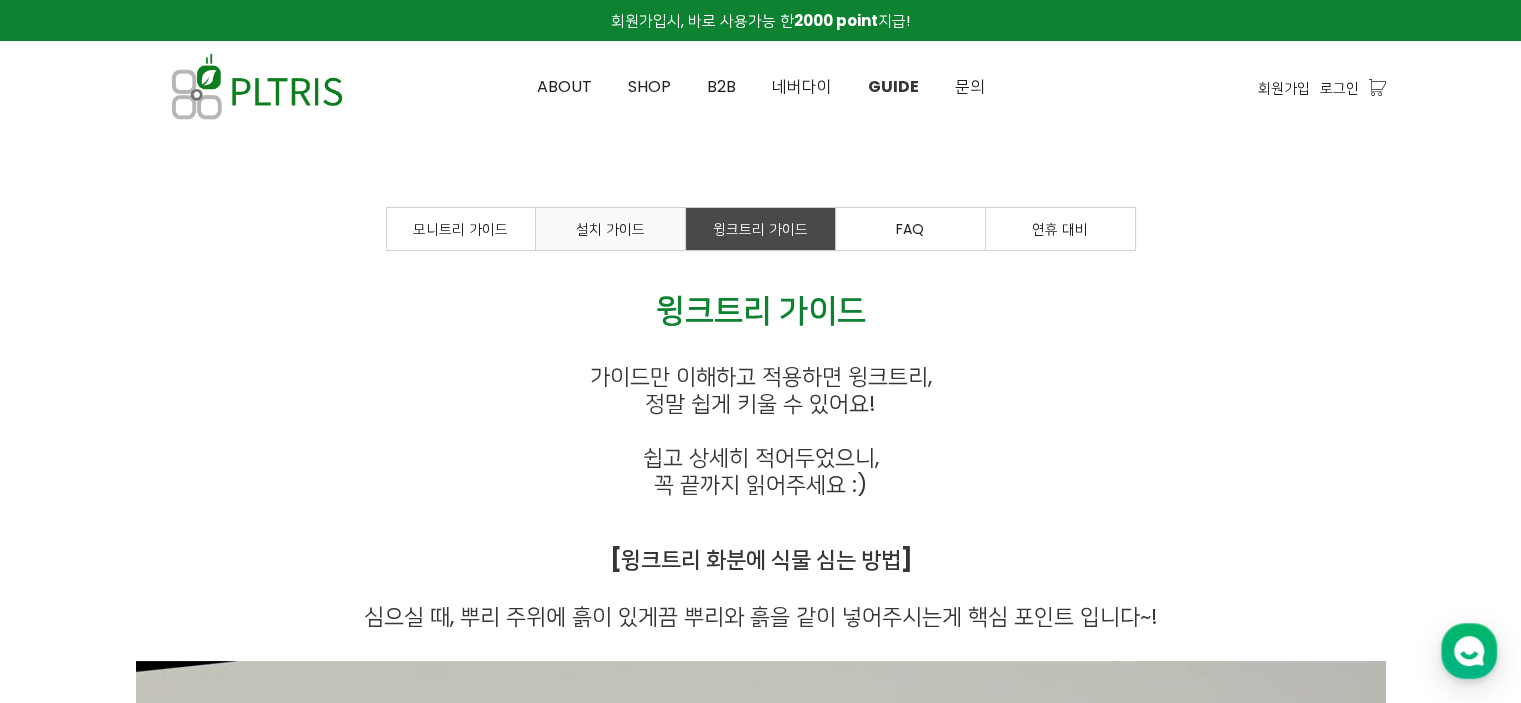 click on "설치 가이드" at bounding box center (610, 229) 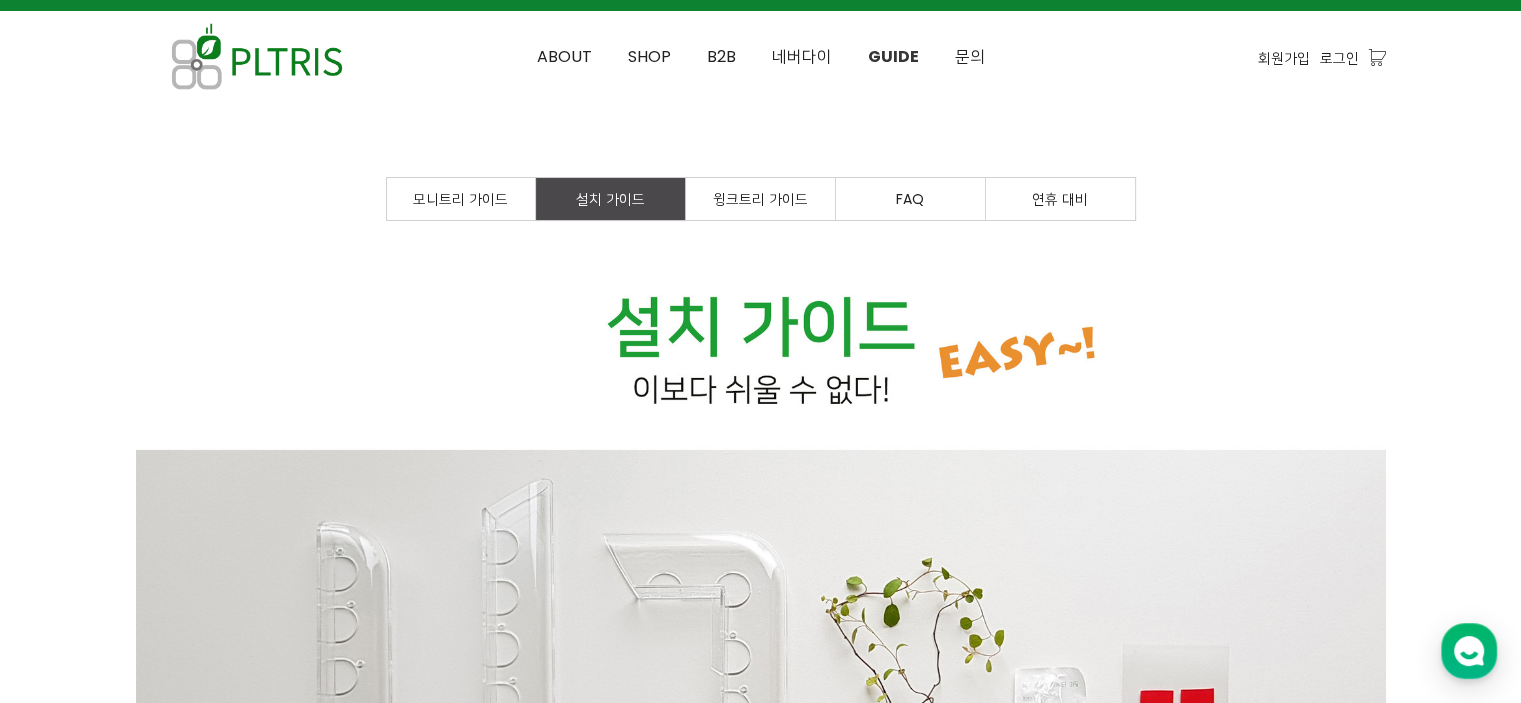 scroll, scrollTop: 0, scrollLeft: 0, axis: both 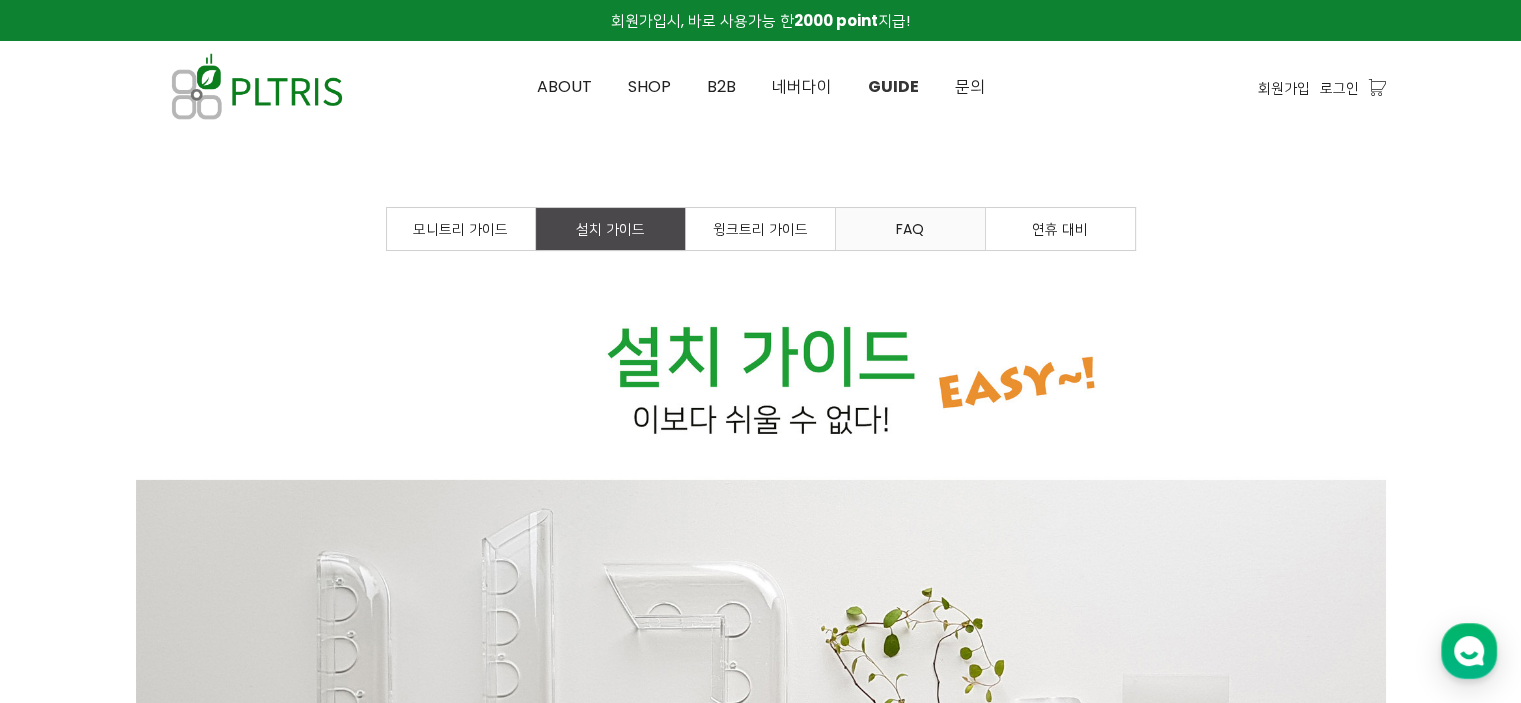click on "FAQ" at bounding box center [910, 229] 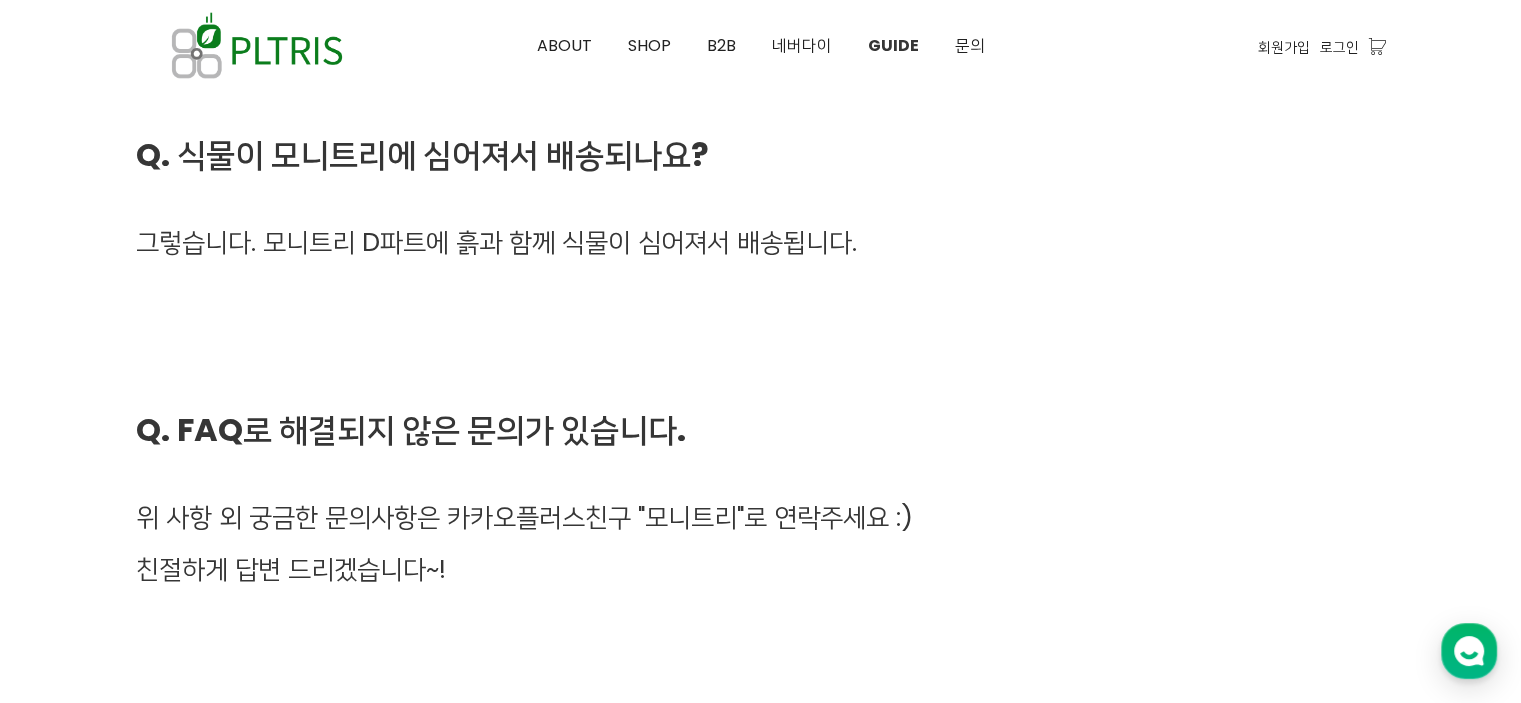 scroll, scrollTop: 6271, scrollLeft: 0, axis: vertical 